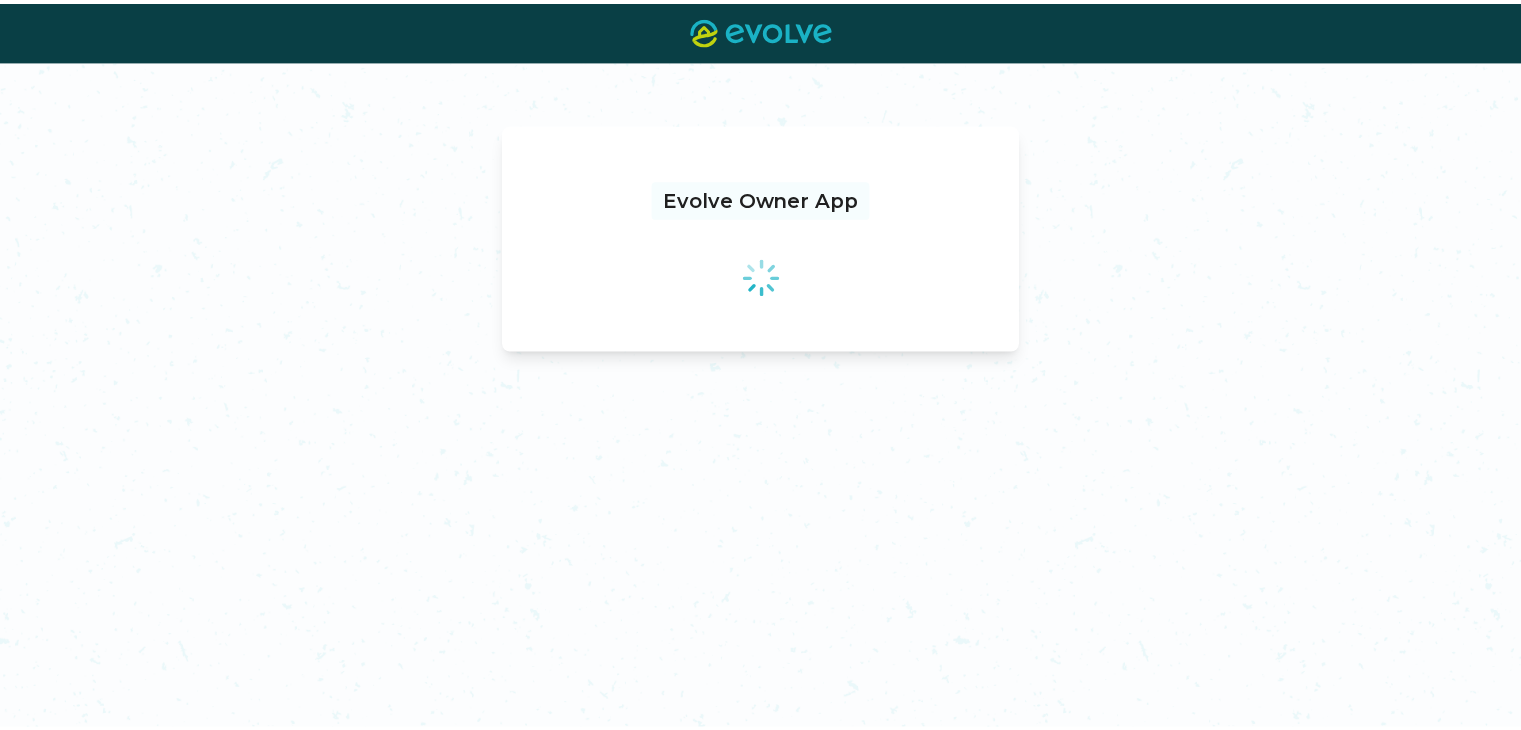 scroll, scrollTop: 0, scrollLeft: 0, axis: both 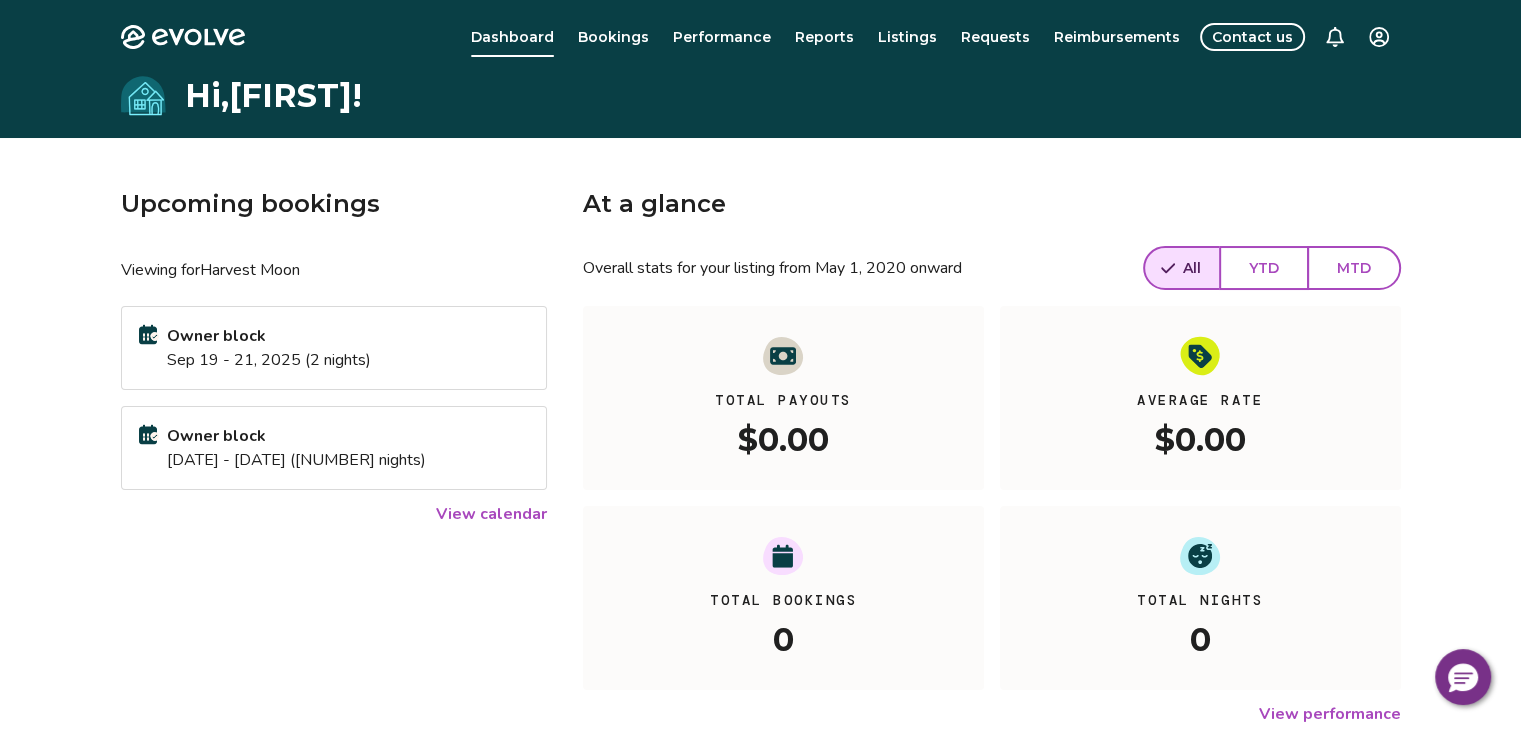 click on "Listings" at bounding box center (907, 37) 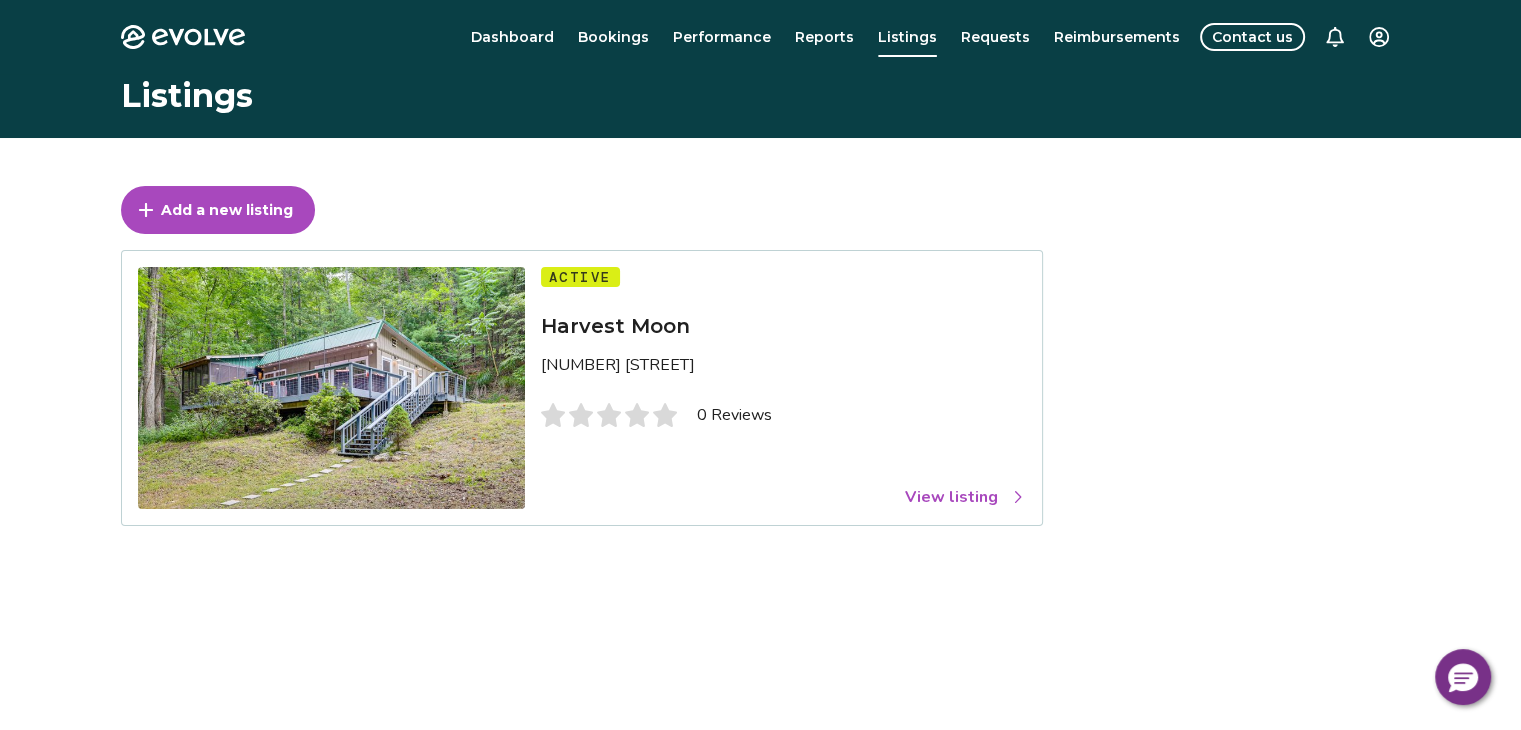 click on "Dashboard" at bounding box center (512, 37) 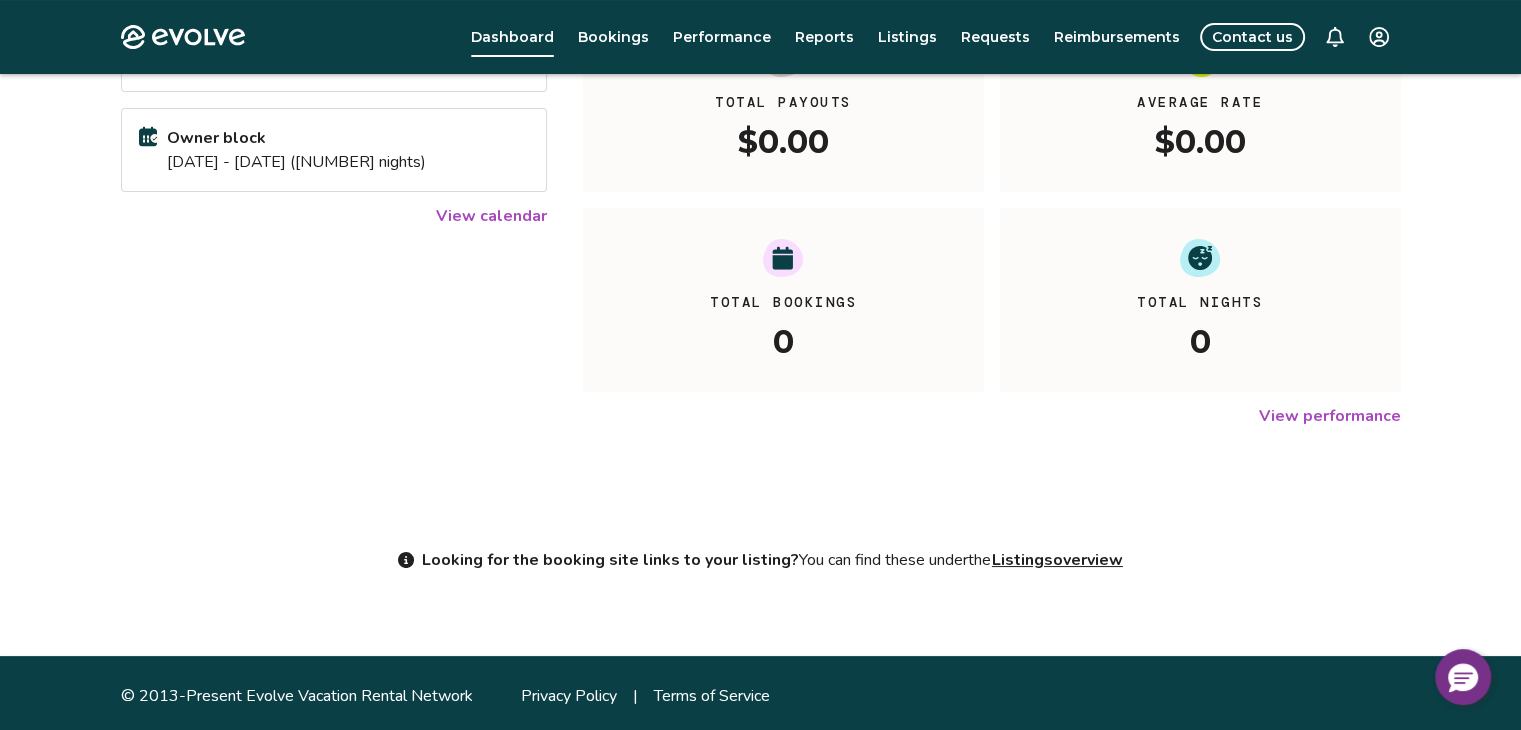 scroll, scrollTop: 304, scrollLeft: 0, axis: vertical 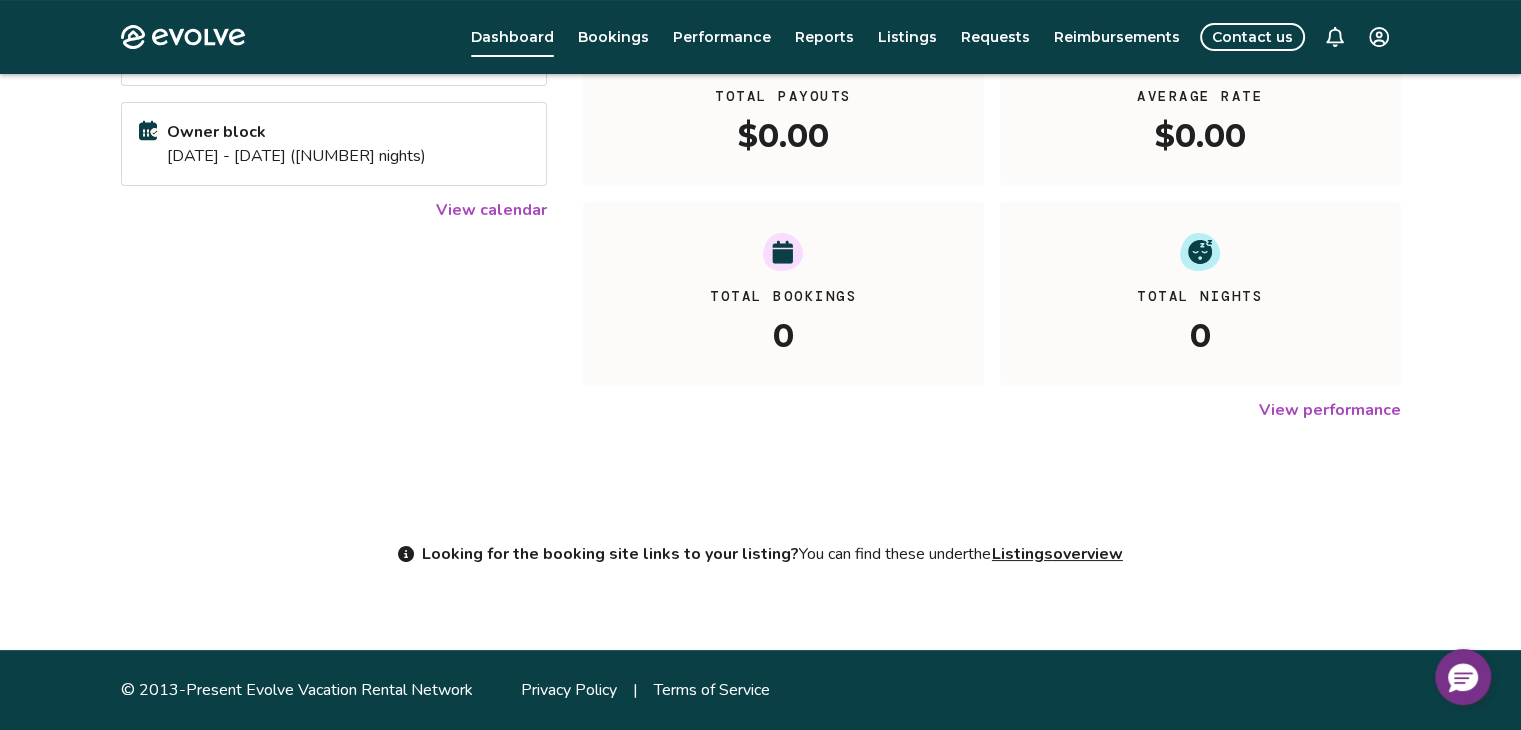 click on "Listings  overview" at bounding box center (1057, 554) 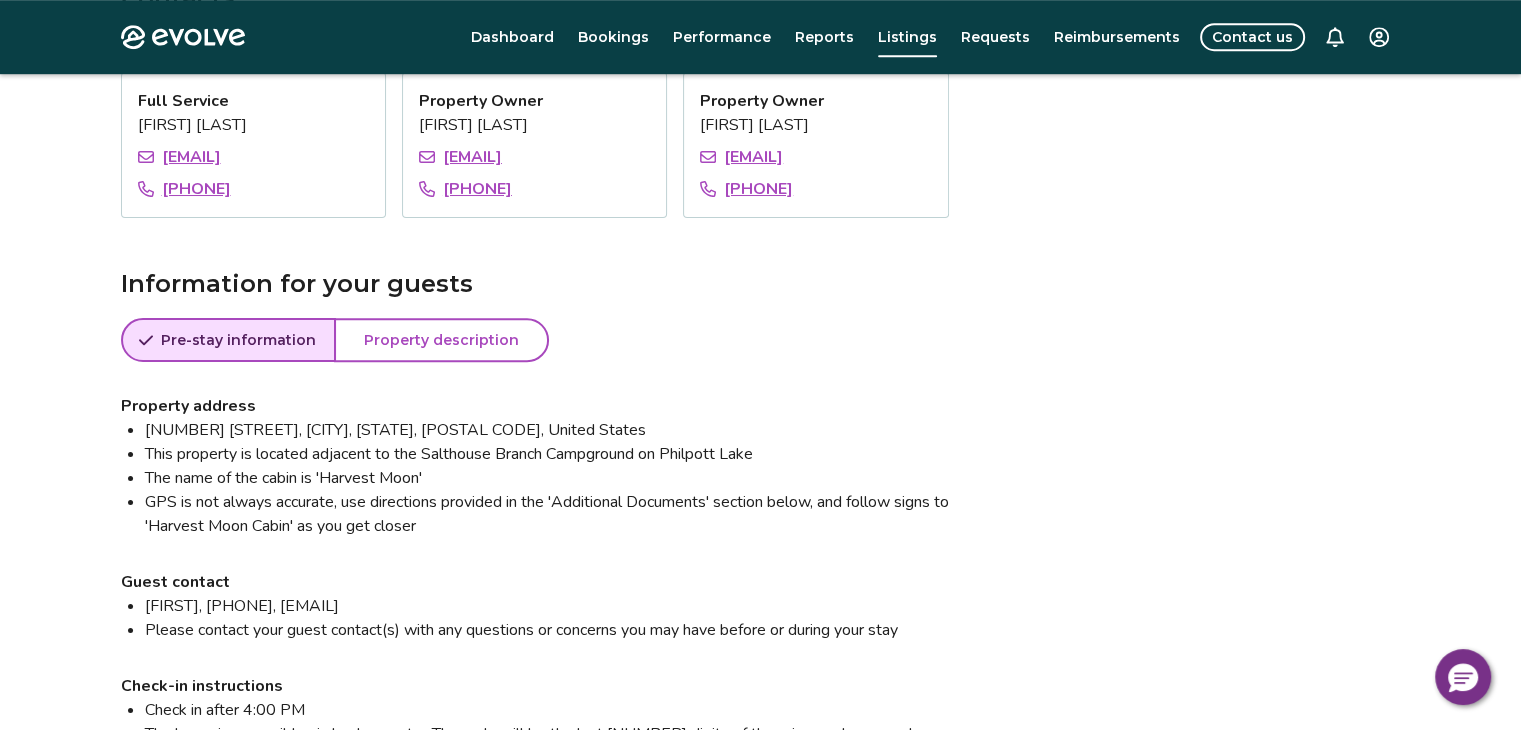 scroll, scrollTop: 1080, scrollLeft: 0, axis: vertical 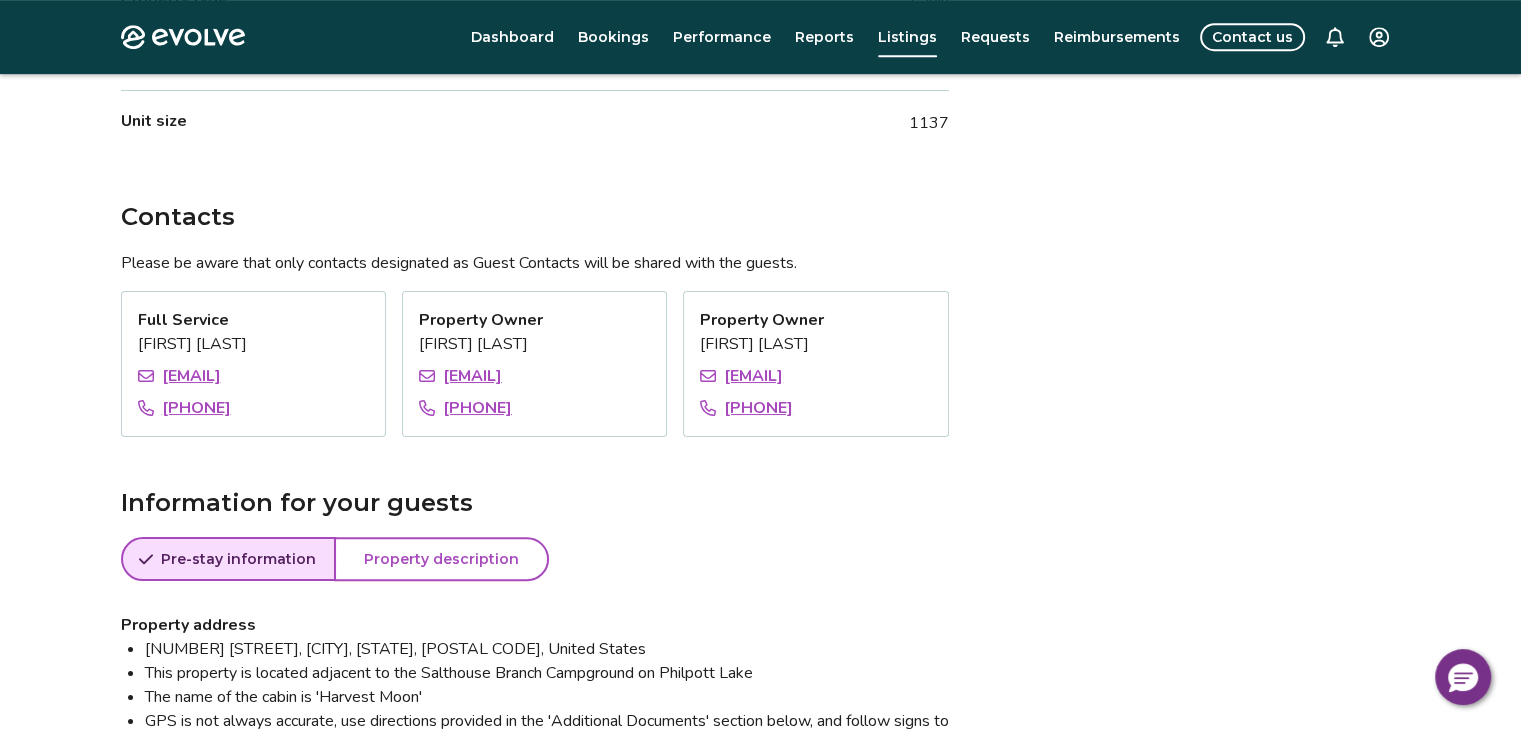 click on "Property description" at bounding box center [441, 559] 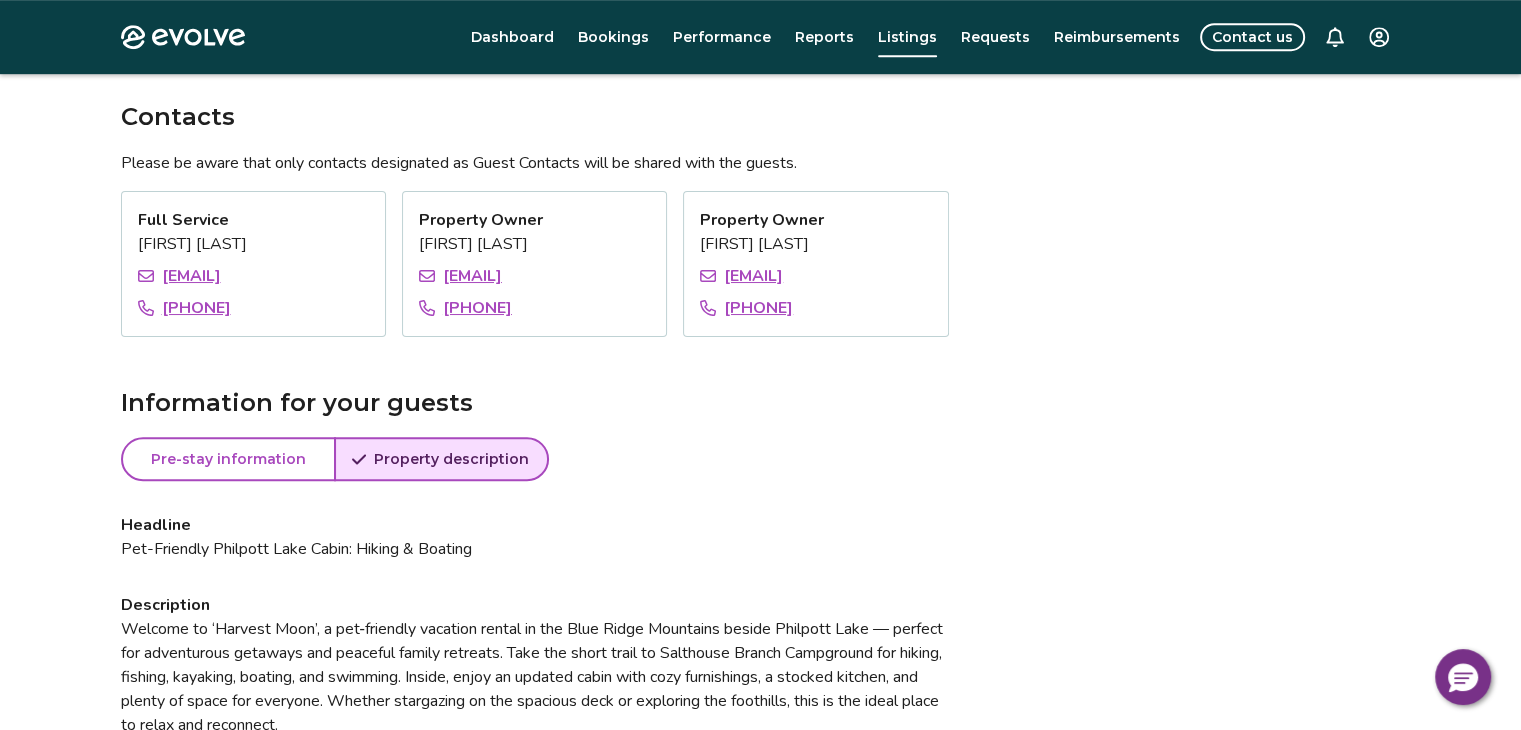 scroll, scrollTop: 1280, scrollLeft: 0, axis: vertical 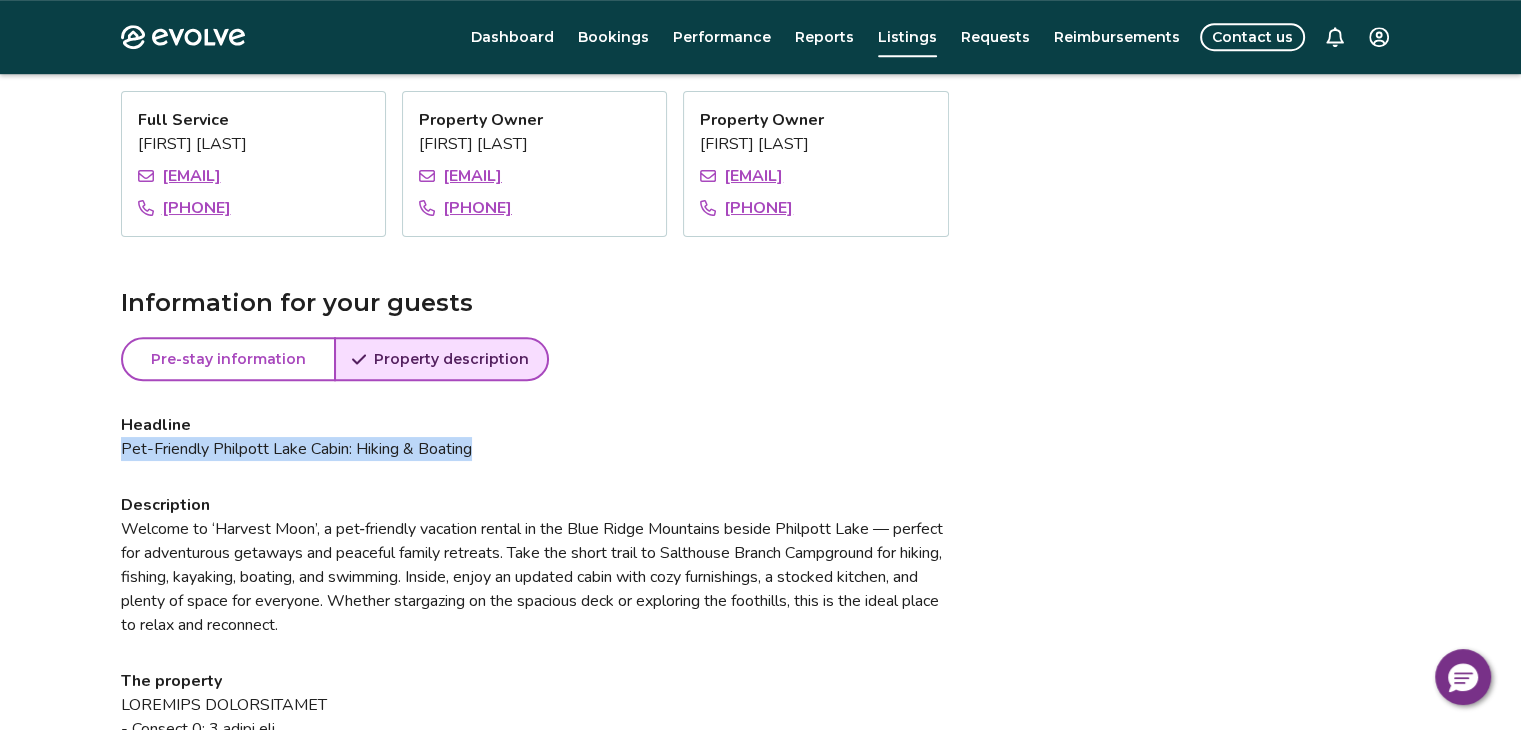 drag, startPoint x: 484, startPoint y: 450, endPoint x: 117, endPoint y: 446, distance: 367.0218 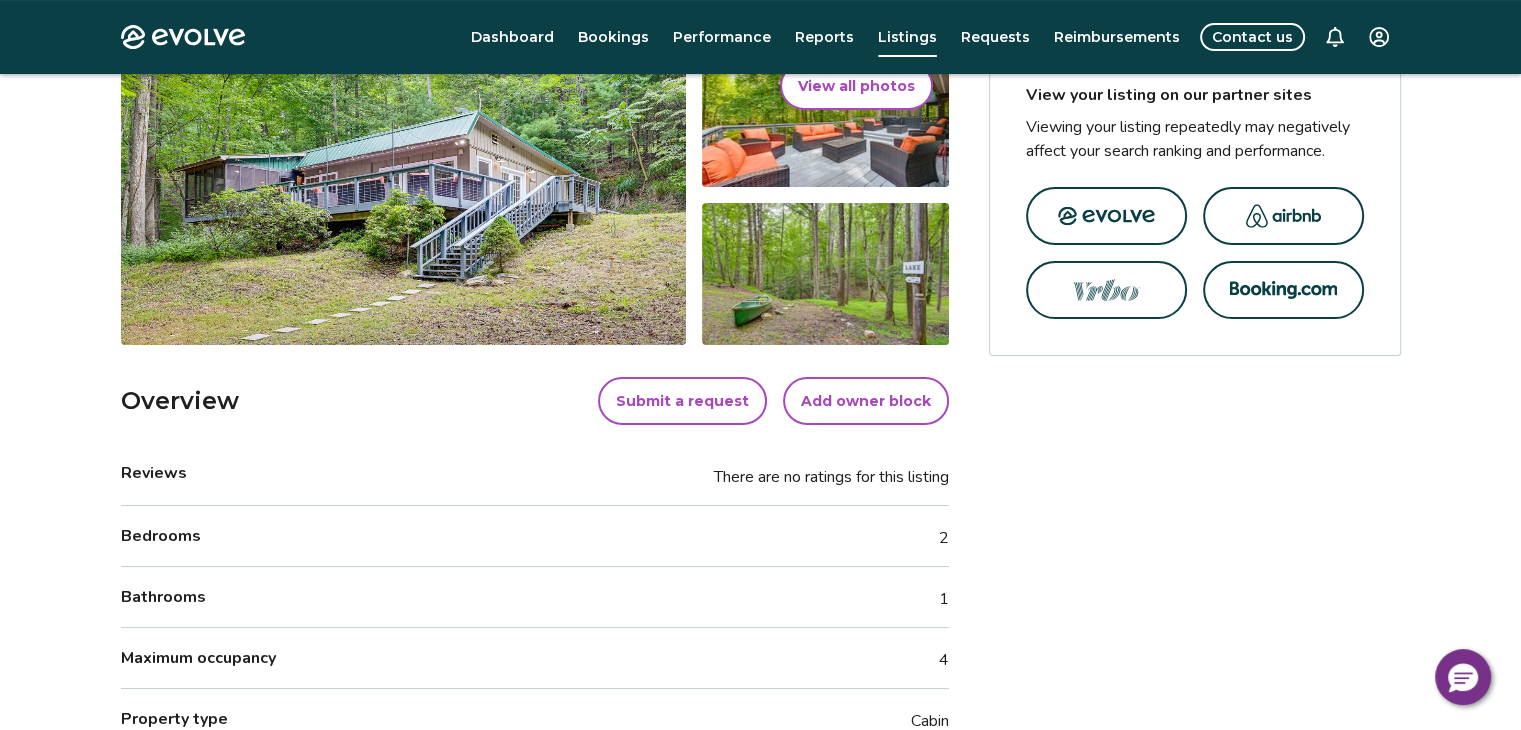 scroll, scrollTop: 0, scrollLeft: 0, axis: both 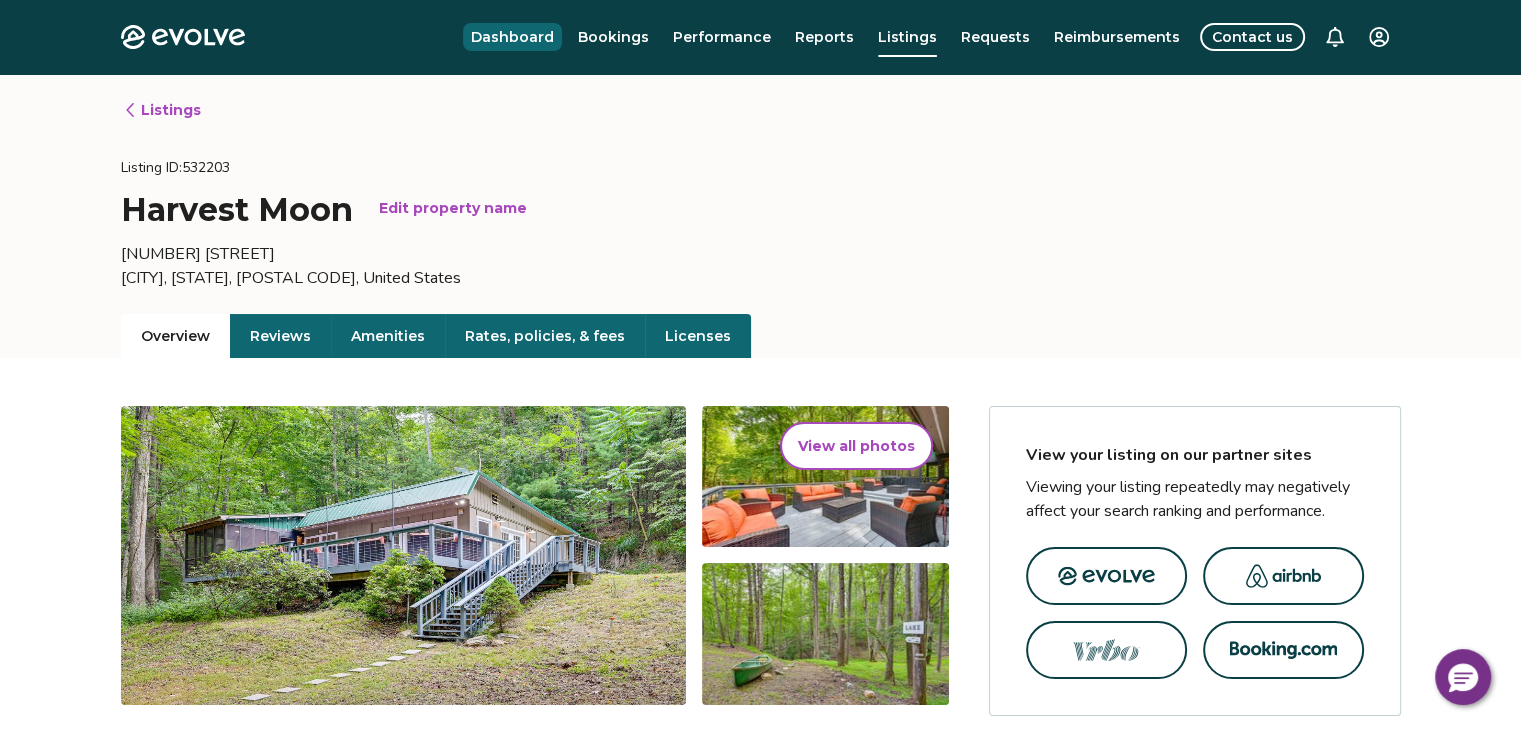 click on "Dashboard" at bounding box center [512, 37] 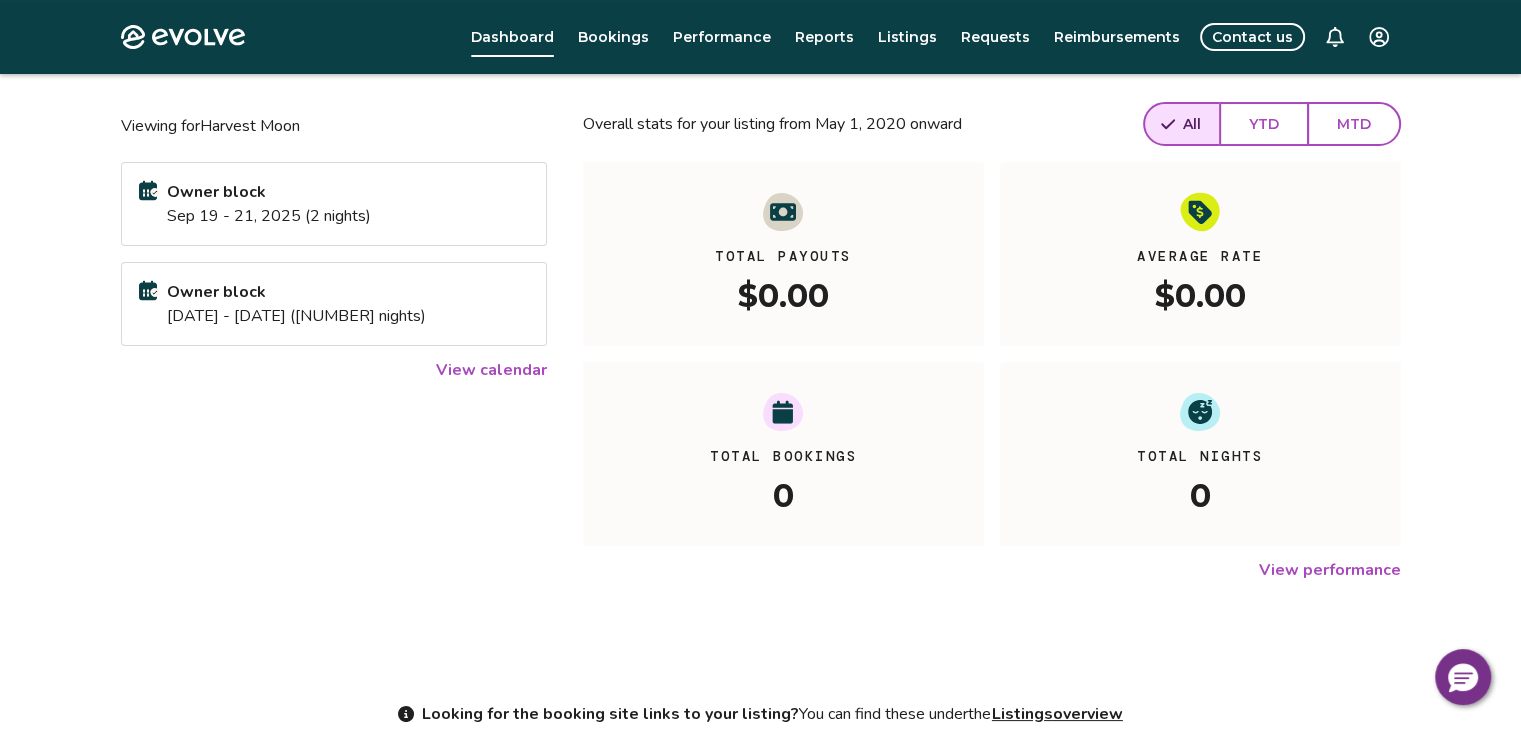 scroll, scrollTop: 304, scrollLeft: 0, axis: vertical 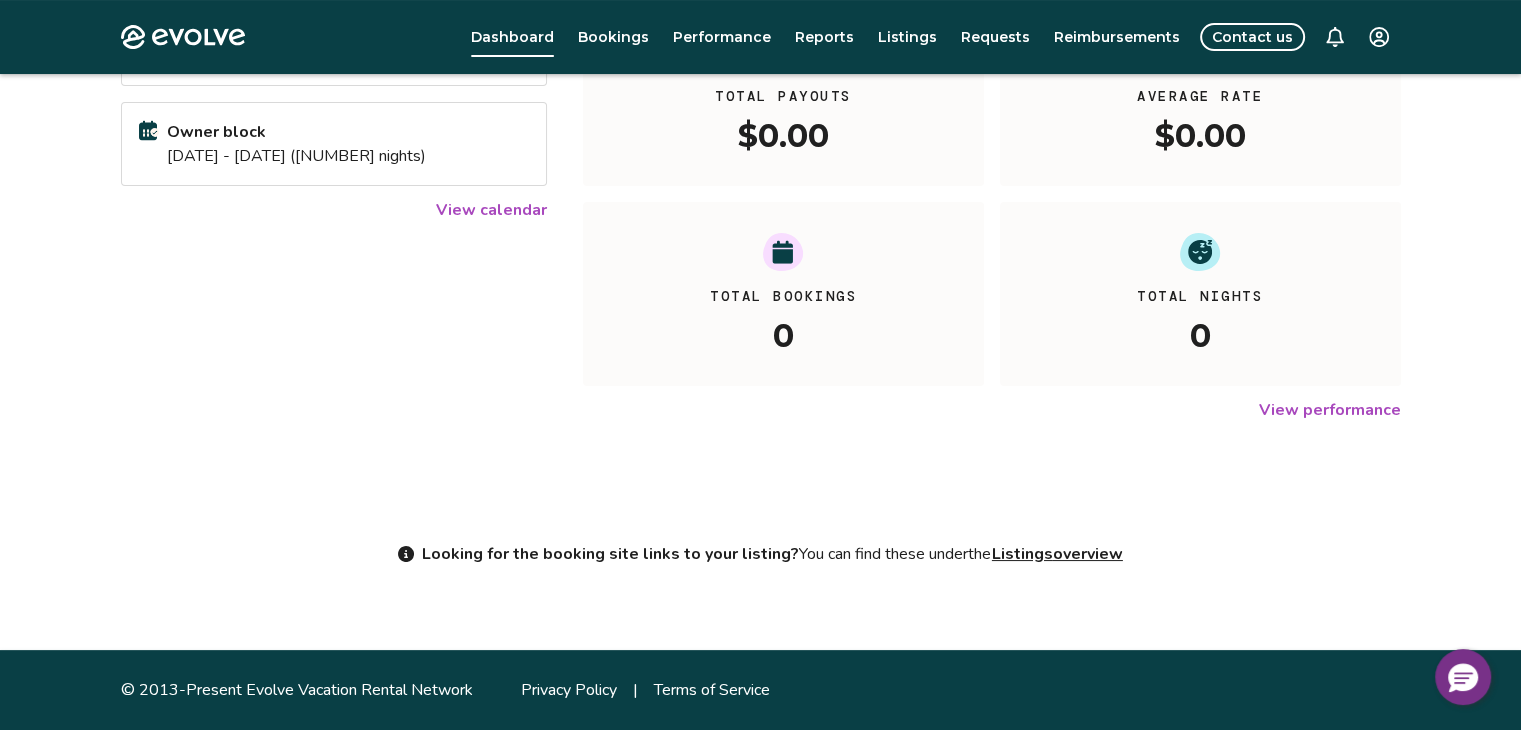 click on "Listings  overview" at bounding box center [1057, 554] 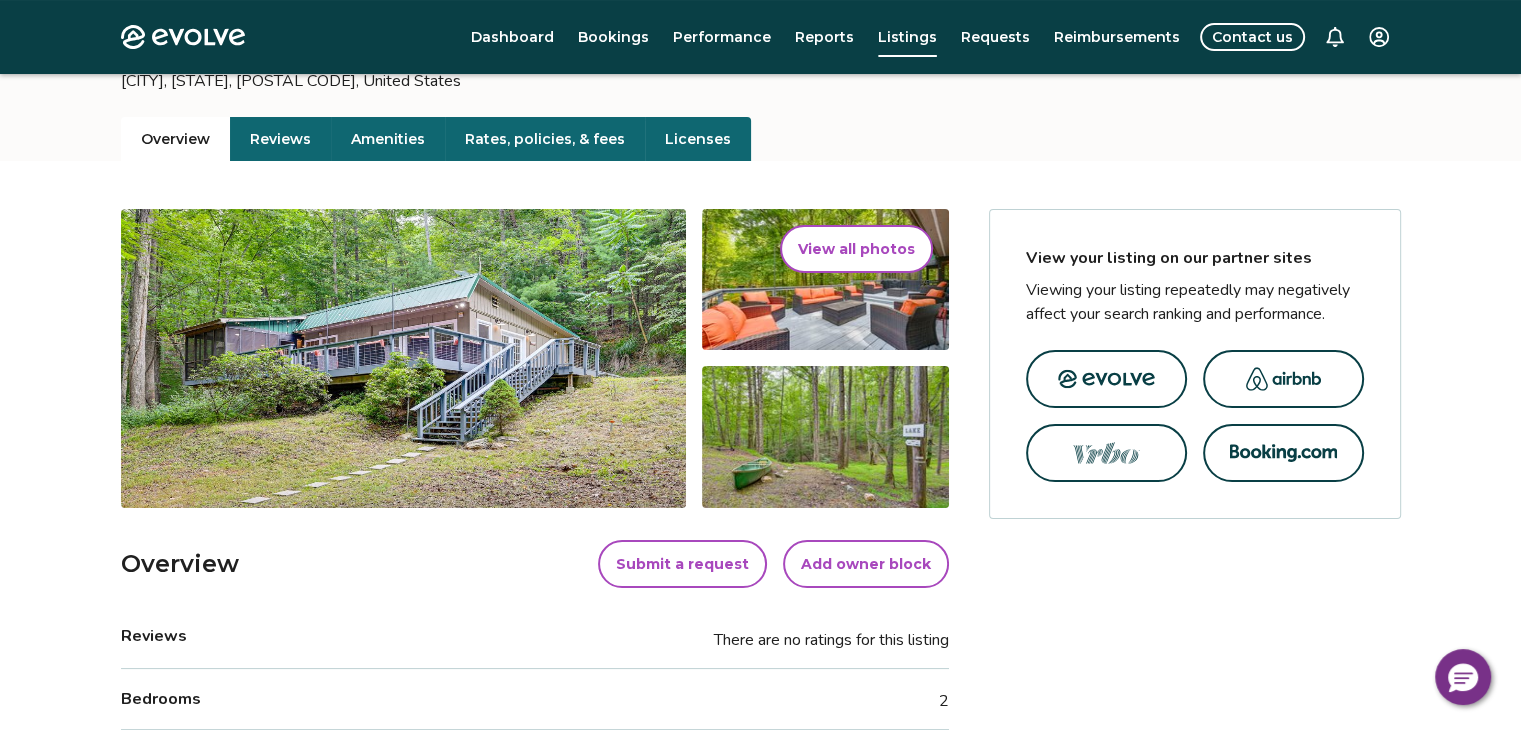 scroll, scrollTop: 200, scrollLeft: 0, axis: vertical 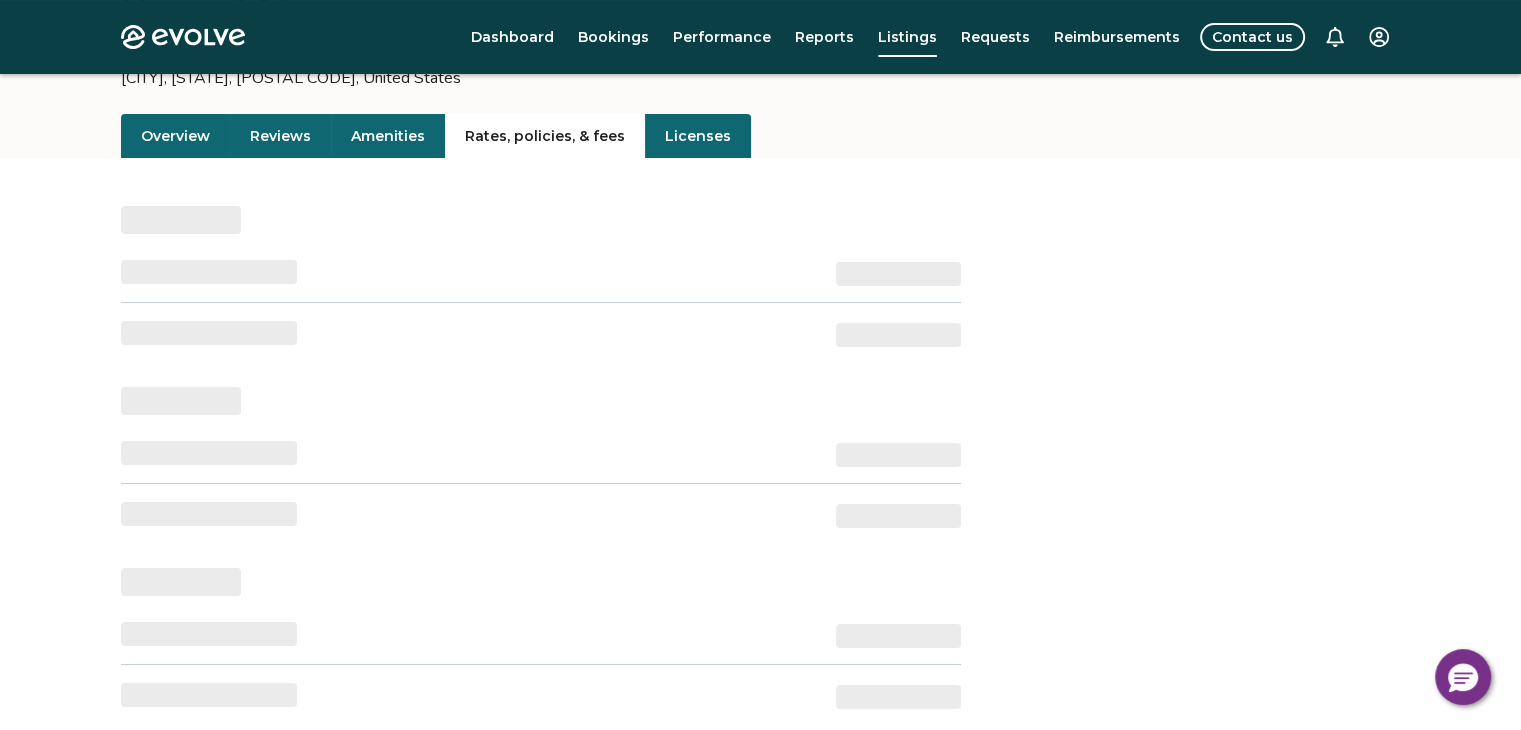 click on "Rates, policies, & fees" at bounding box center [545, 136] 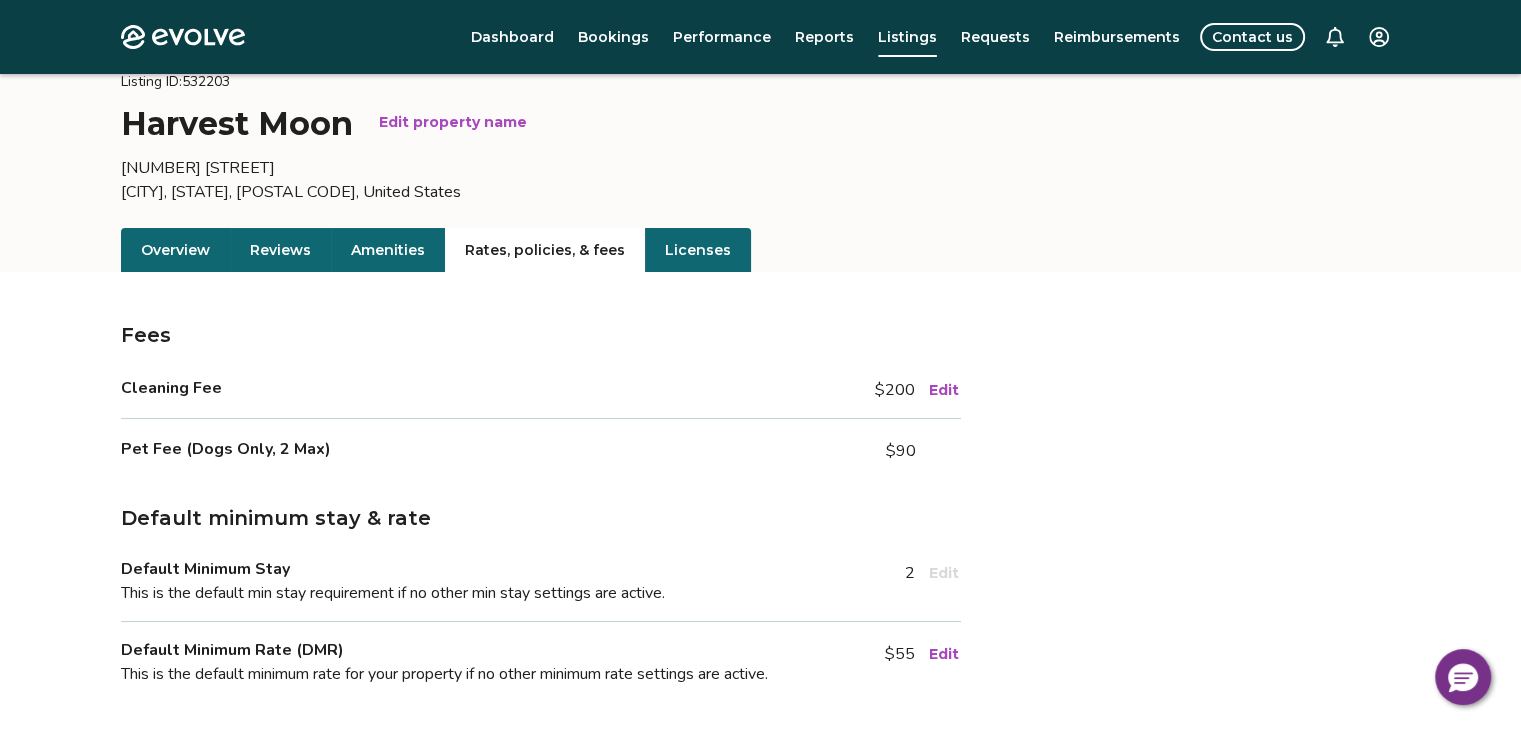 scroll, scrollTop: 0, scrollLeft: 0, axis: both 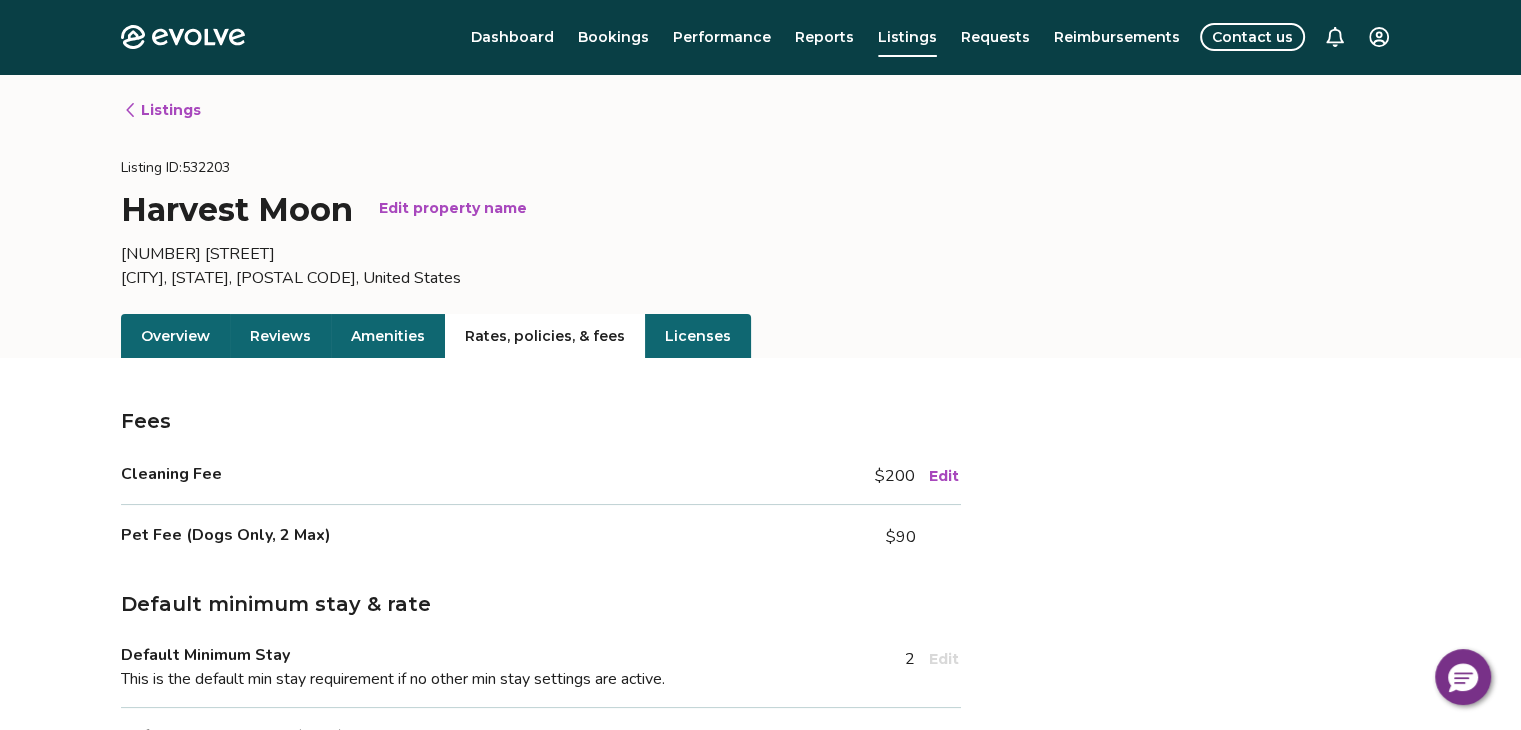 click 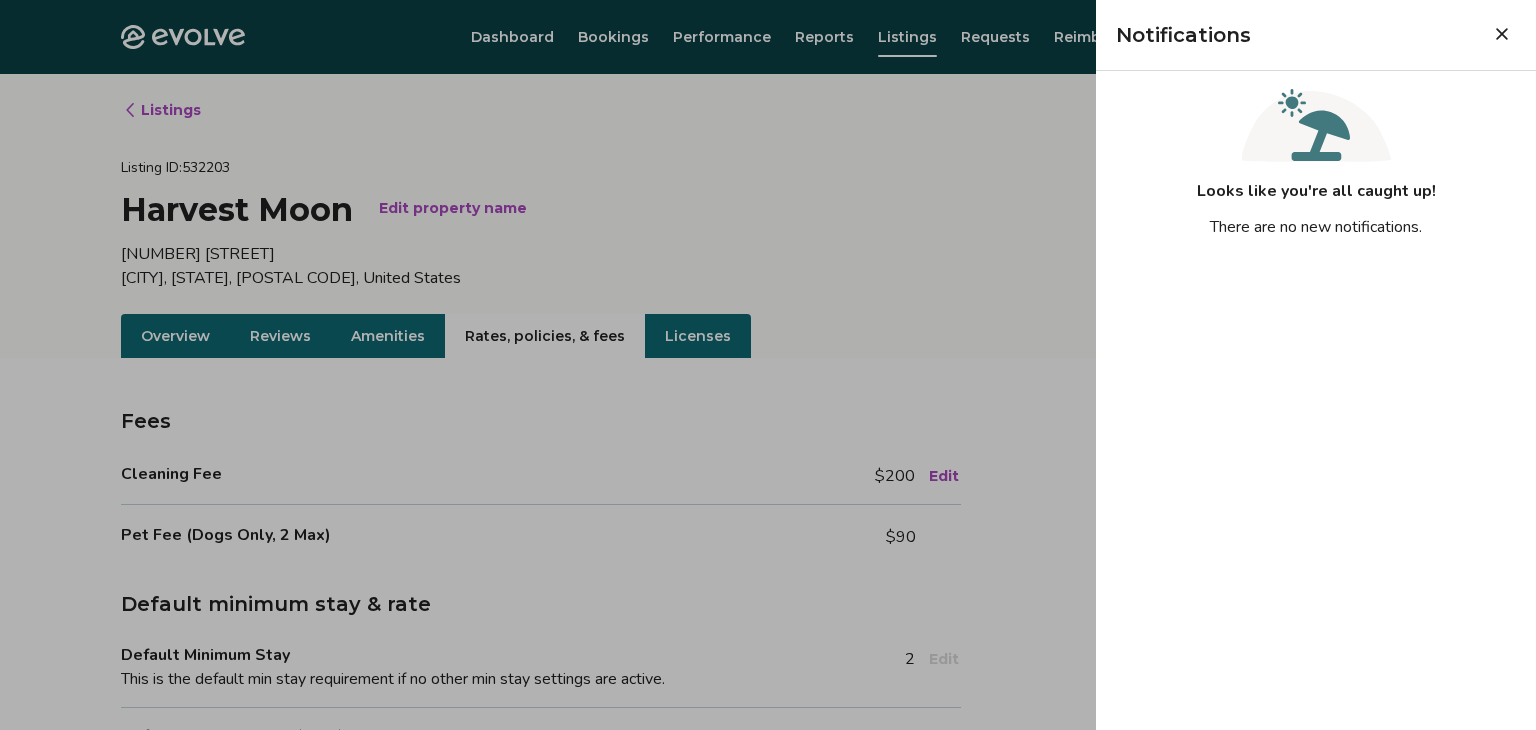 click at bounding box center [1502, 34] 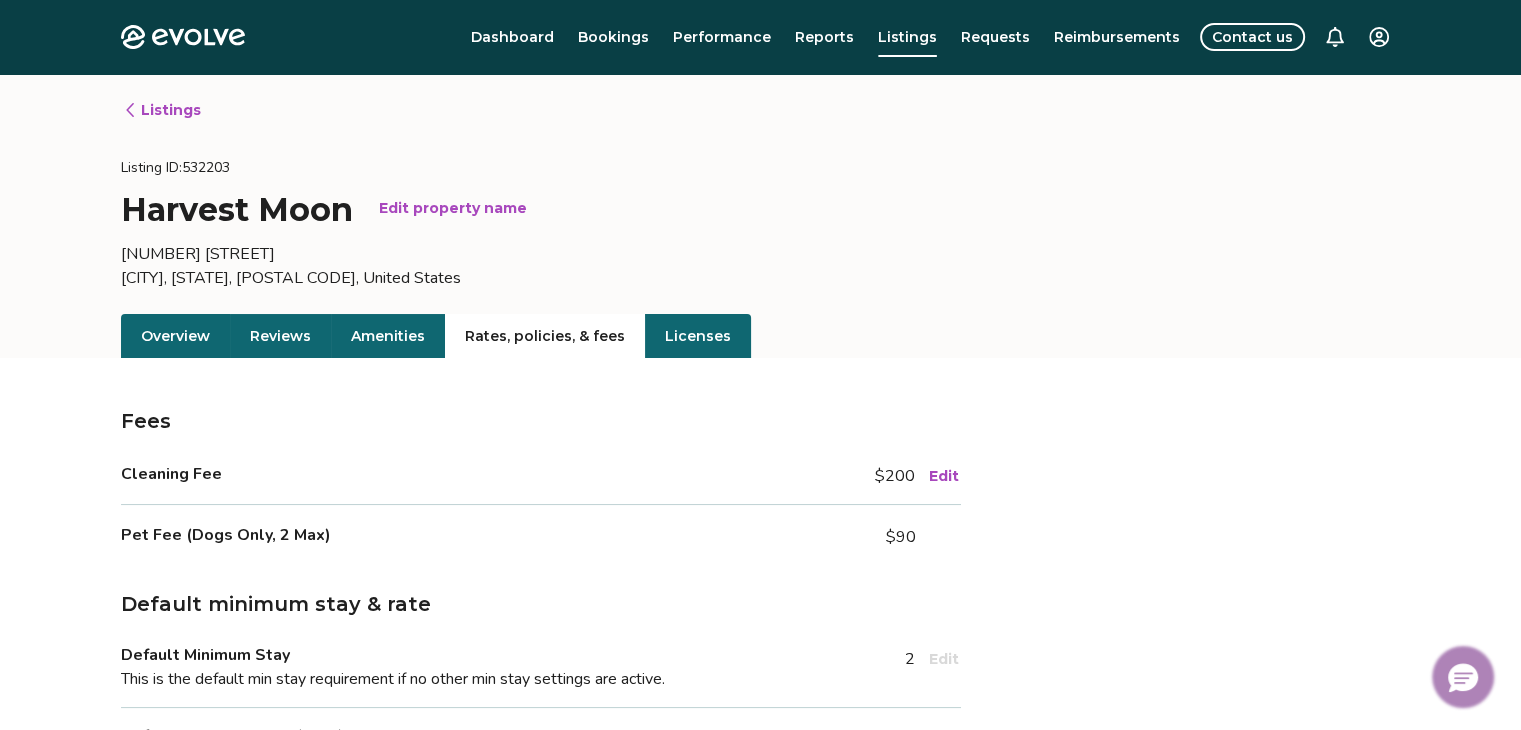 click 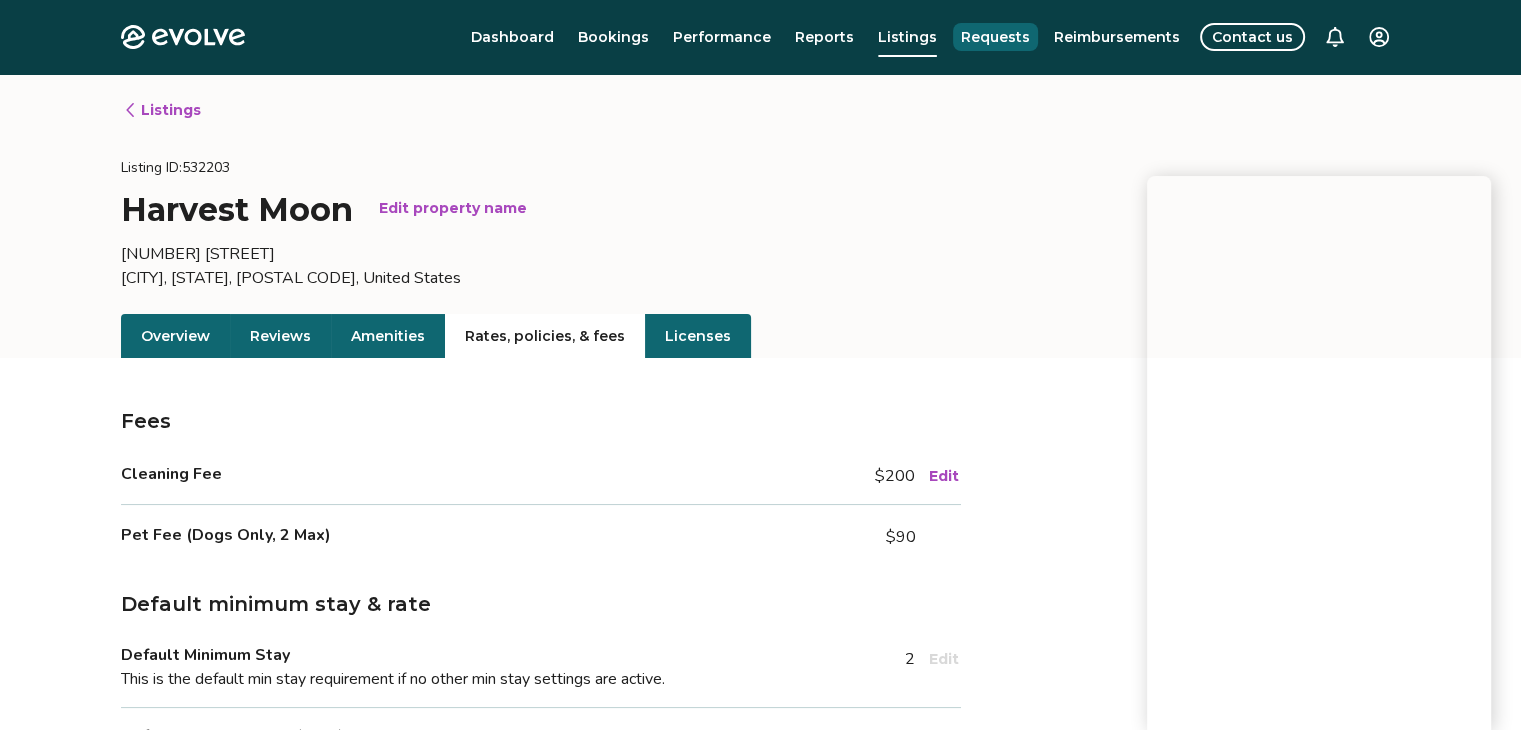 click on "Requests" at bounding box center (995, 37) 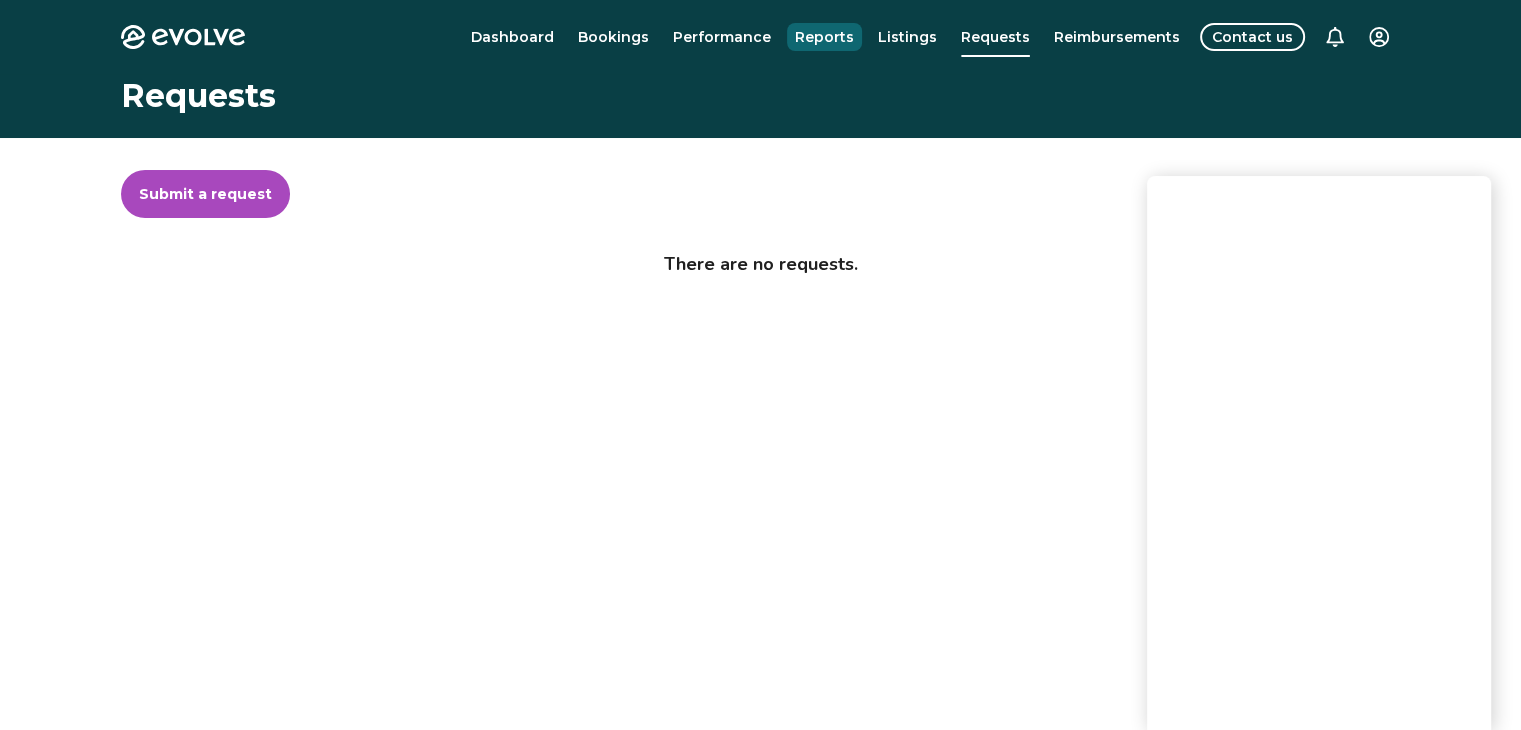 click on "Reports" at bounding box center [824, 37] 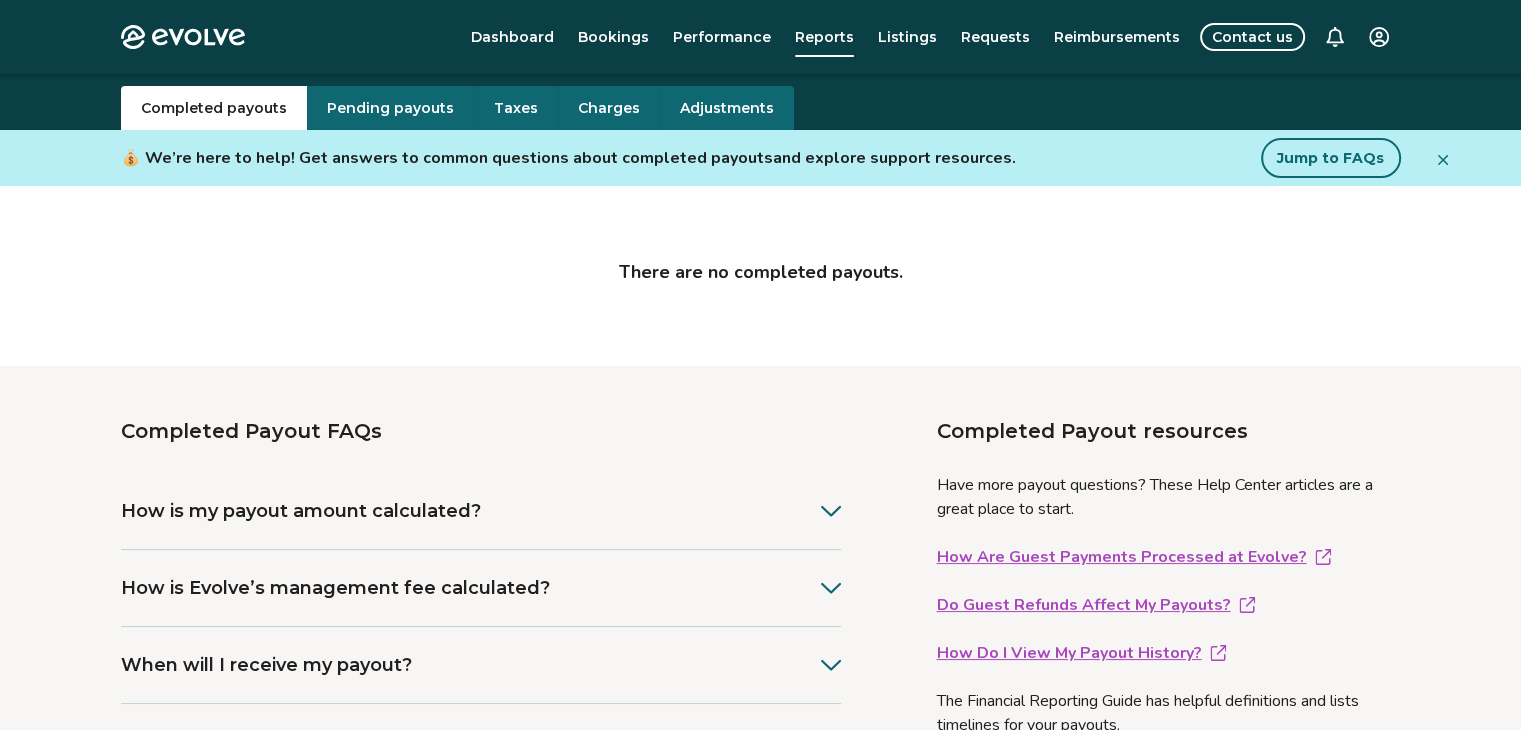scroll, scrollTop: 0, scrollLeft: 0, axis: both 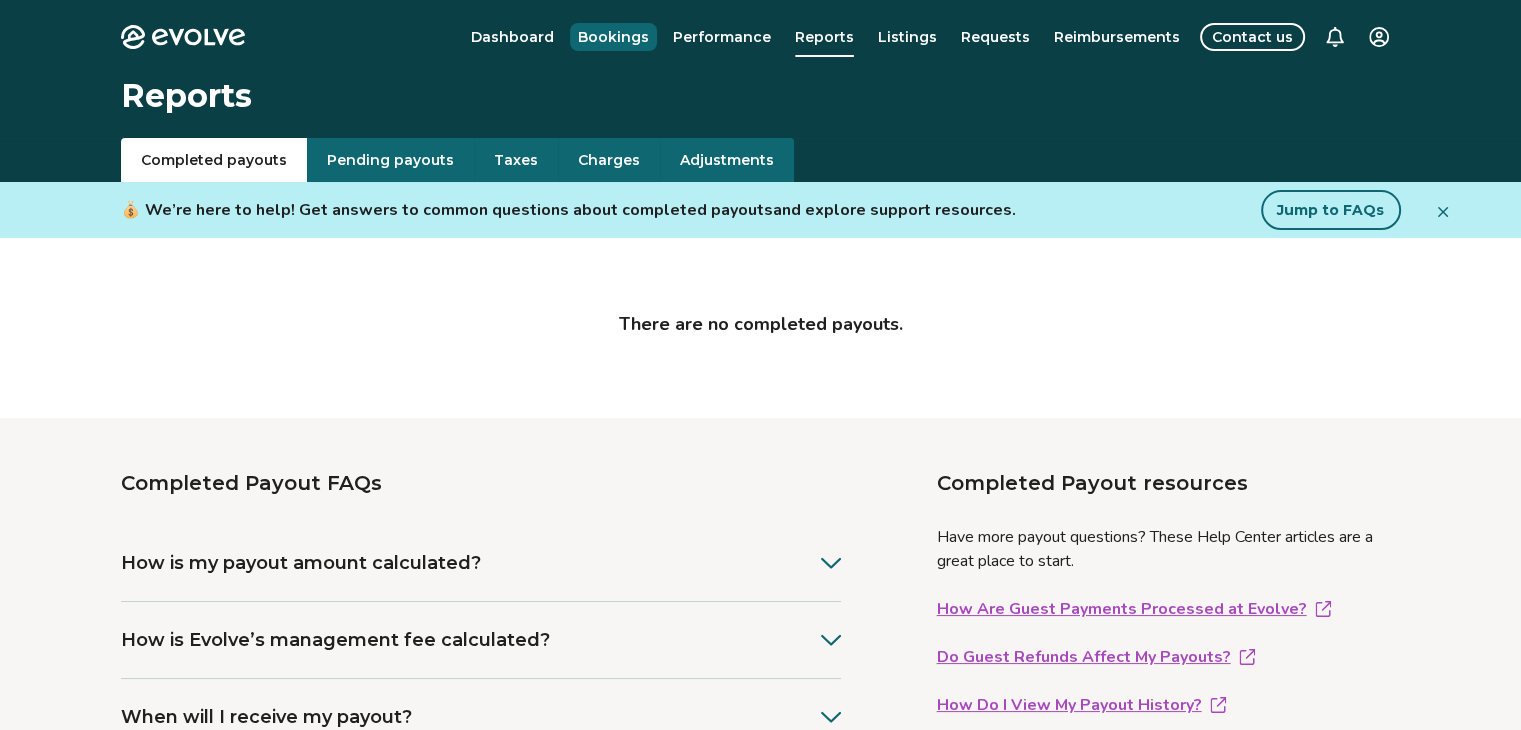 click on "Bookings" at bounding box center (613, 37) 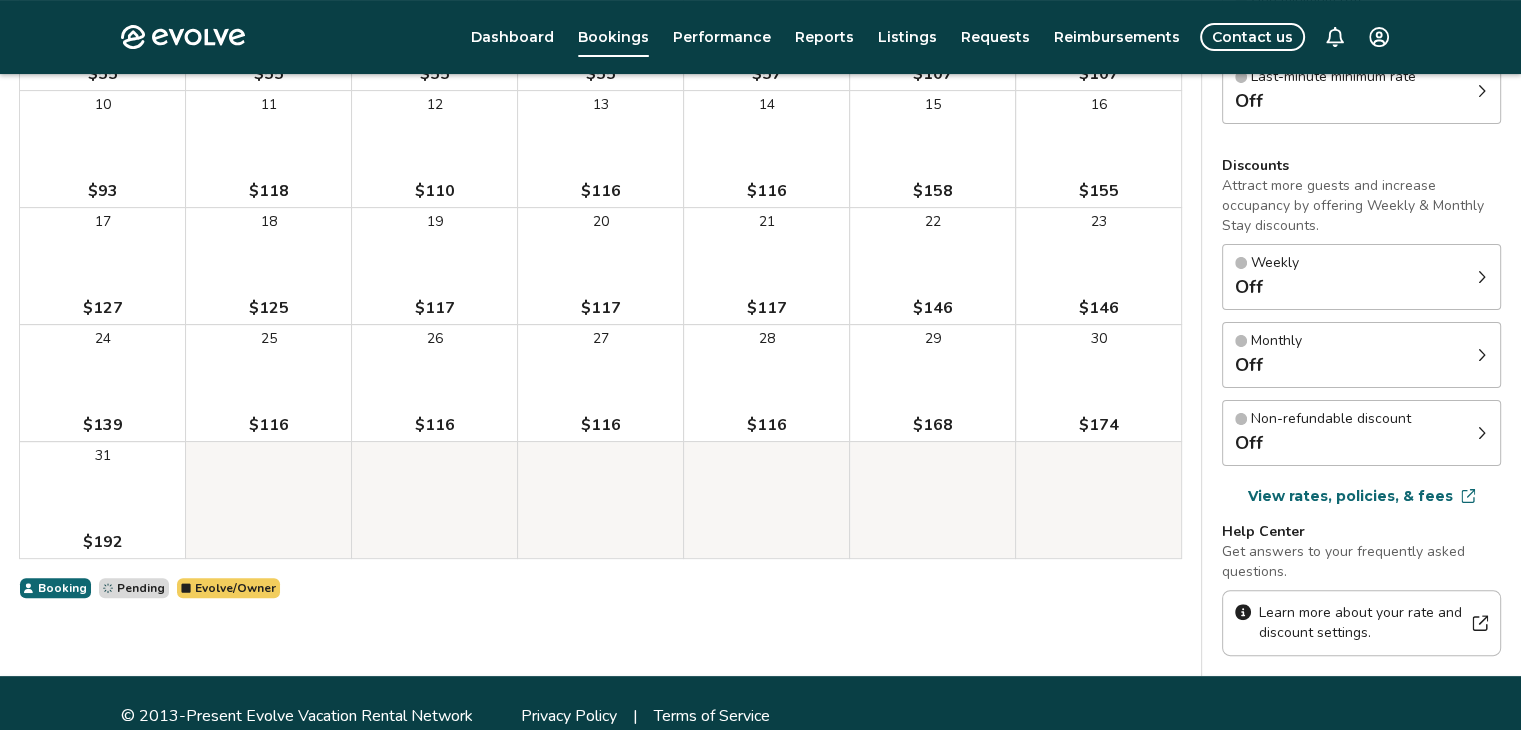 scroll, scrollTop: 468, scrollLeft: 0, axis: vertical 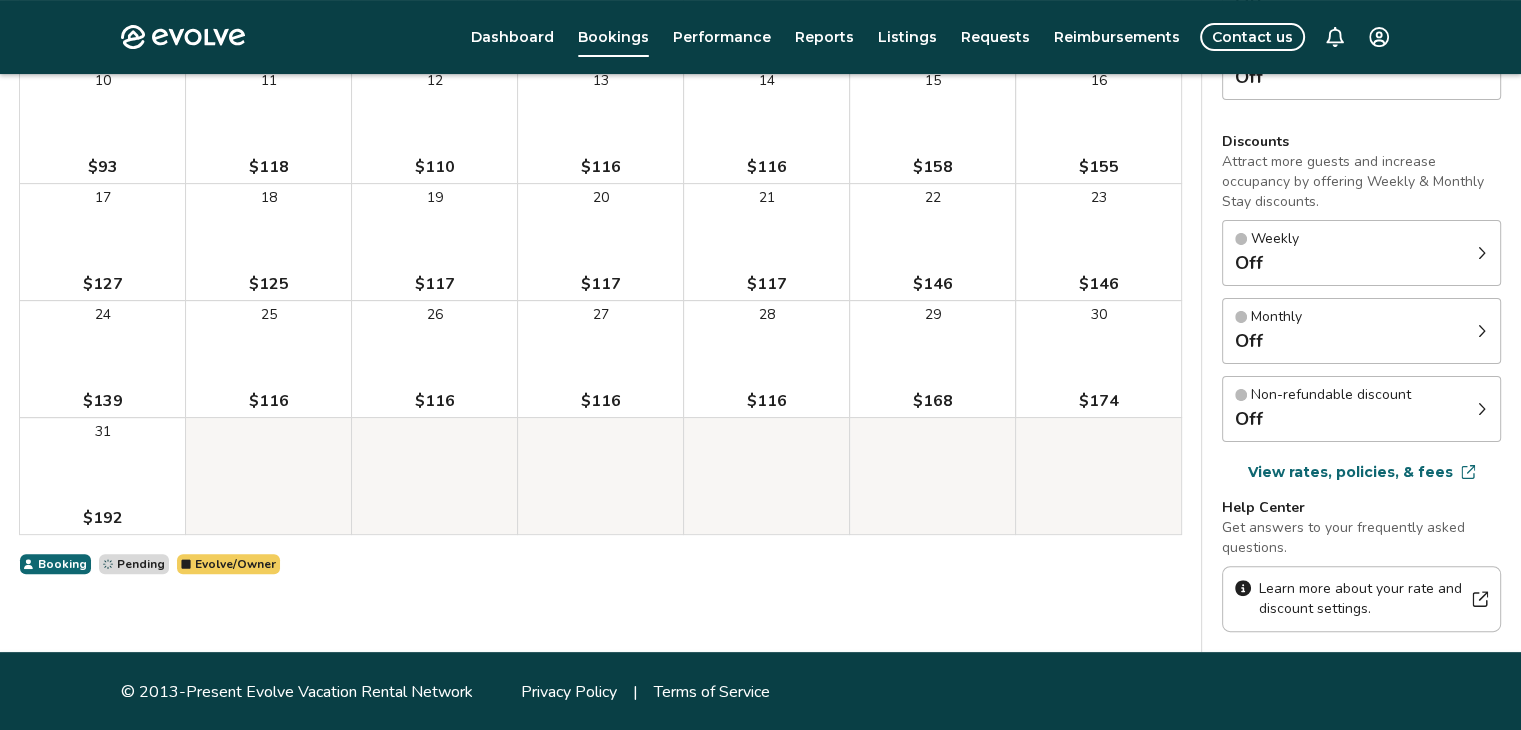 click 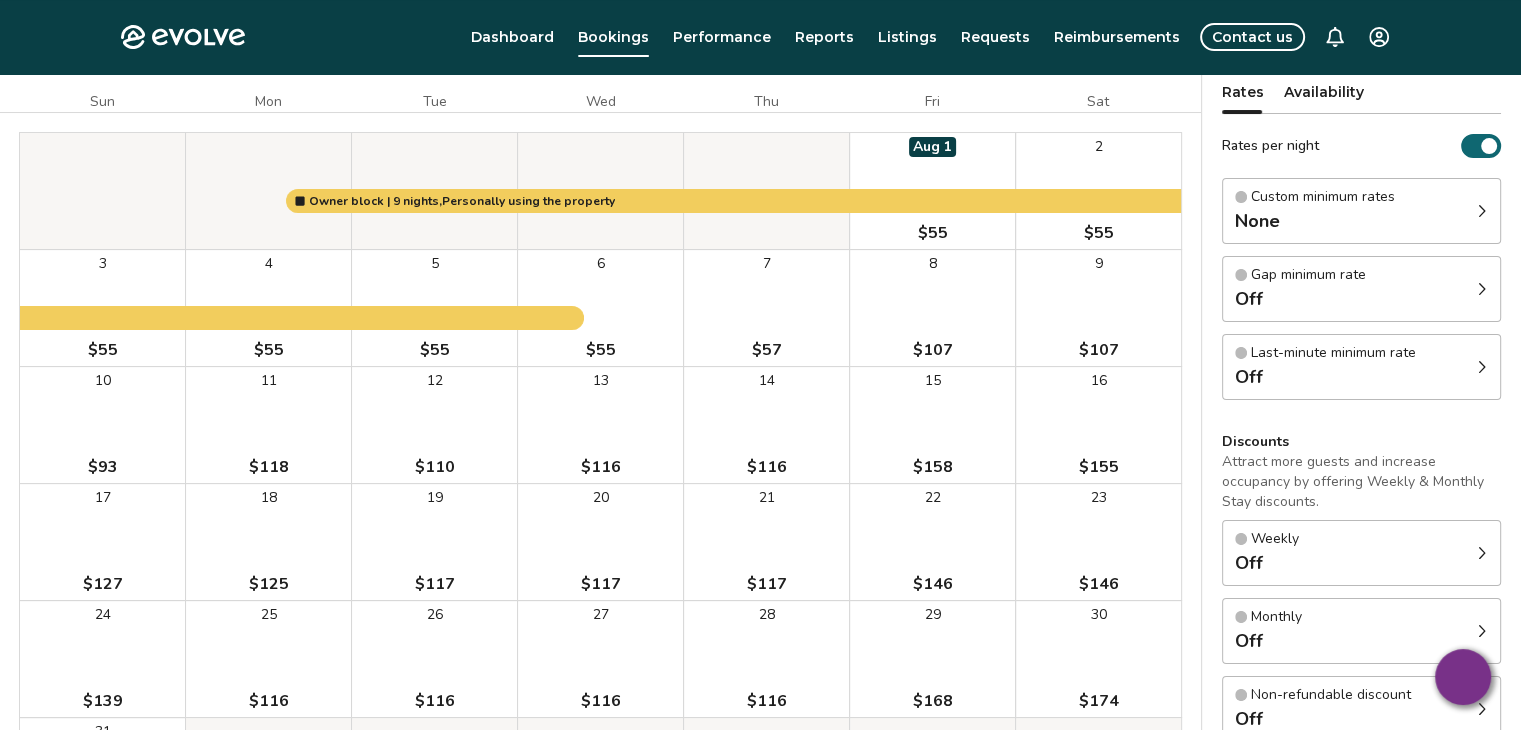 scroll, scrollTop: 0, scrollLeft: 0, axis: both 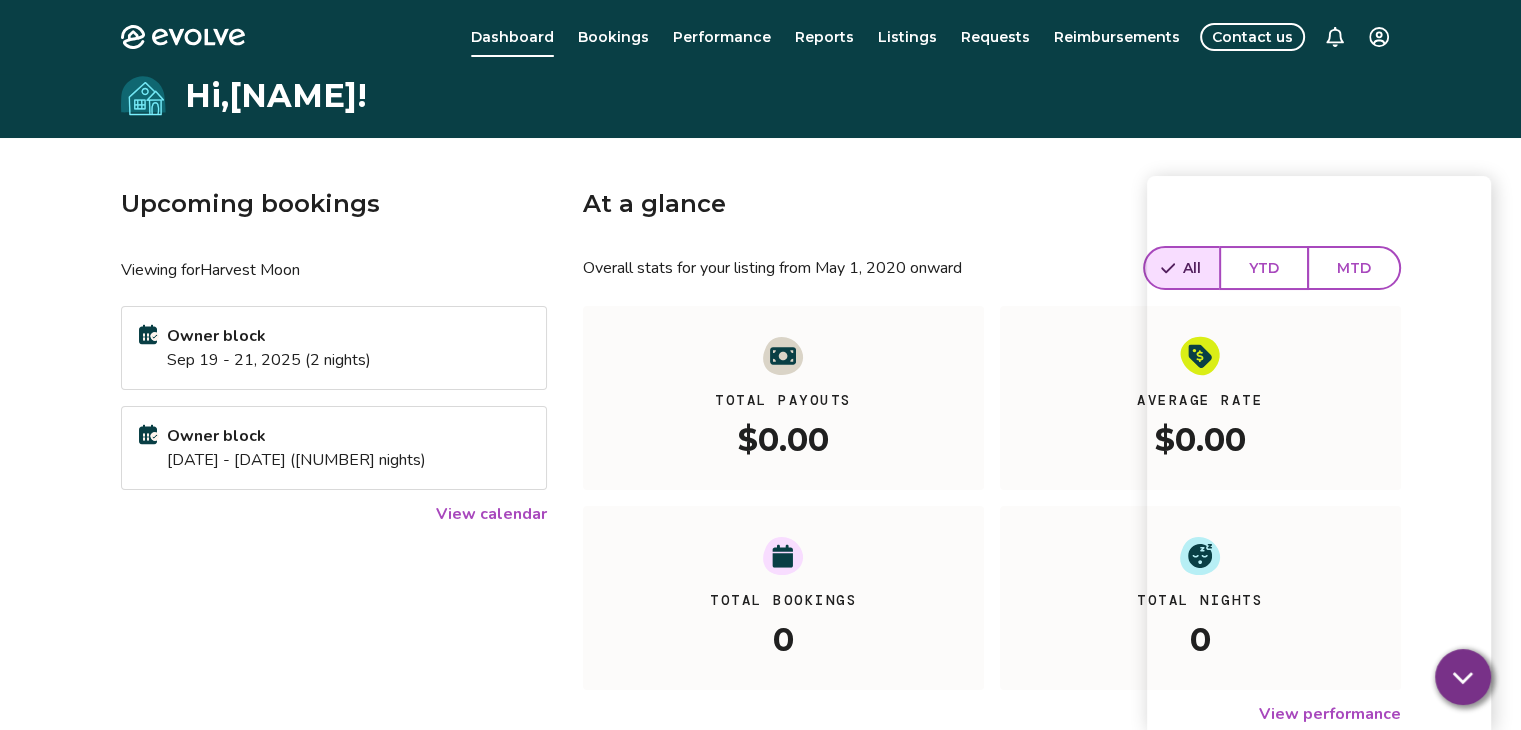 click on "Requests" at bounding box center [995, 37] 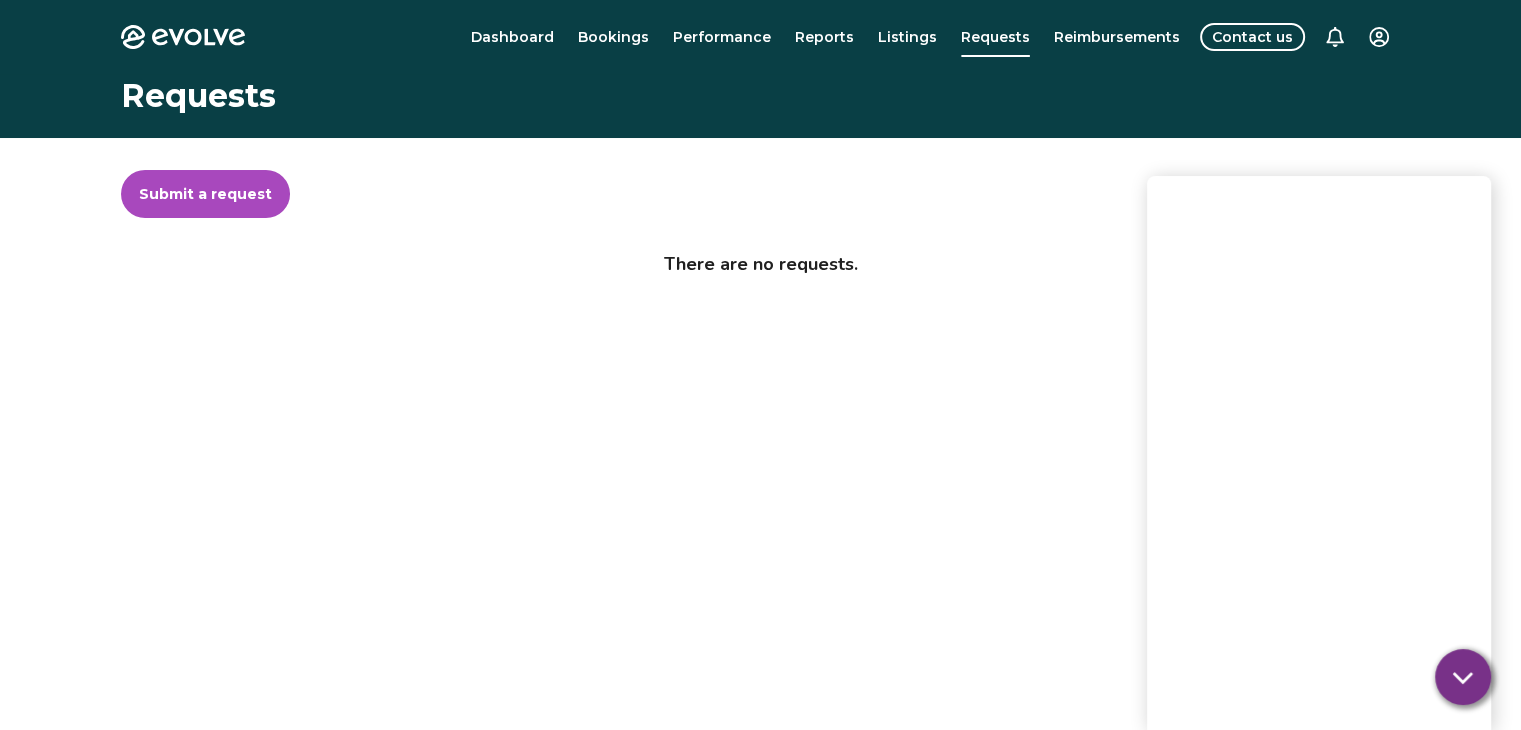 click on "Submit a request" at bounding box center [205, 194] 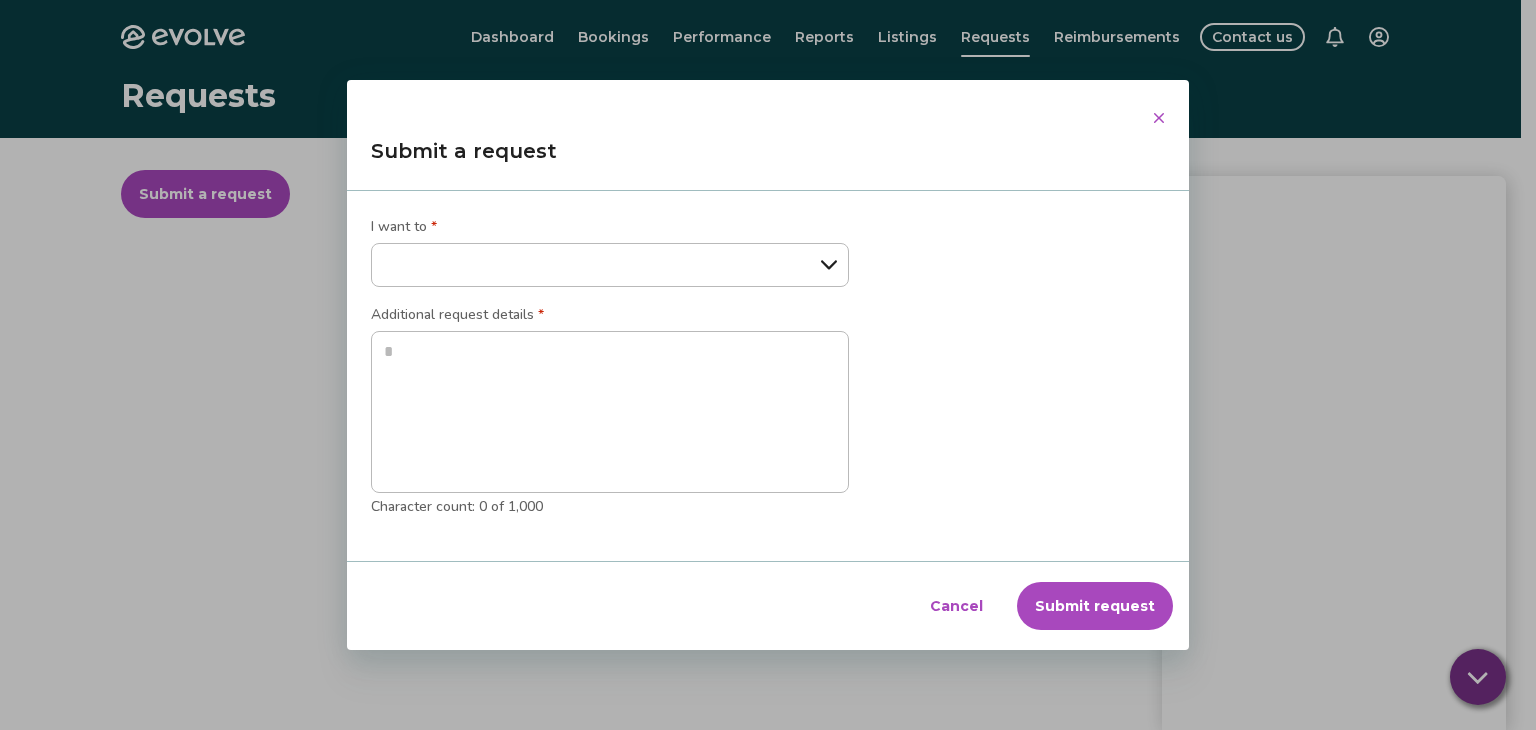 click on "**********" at bounding box center [610, 265] 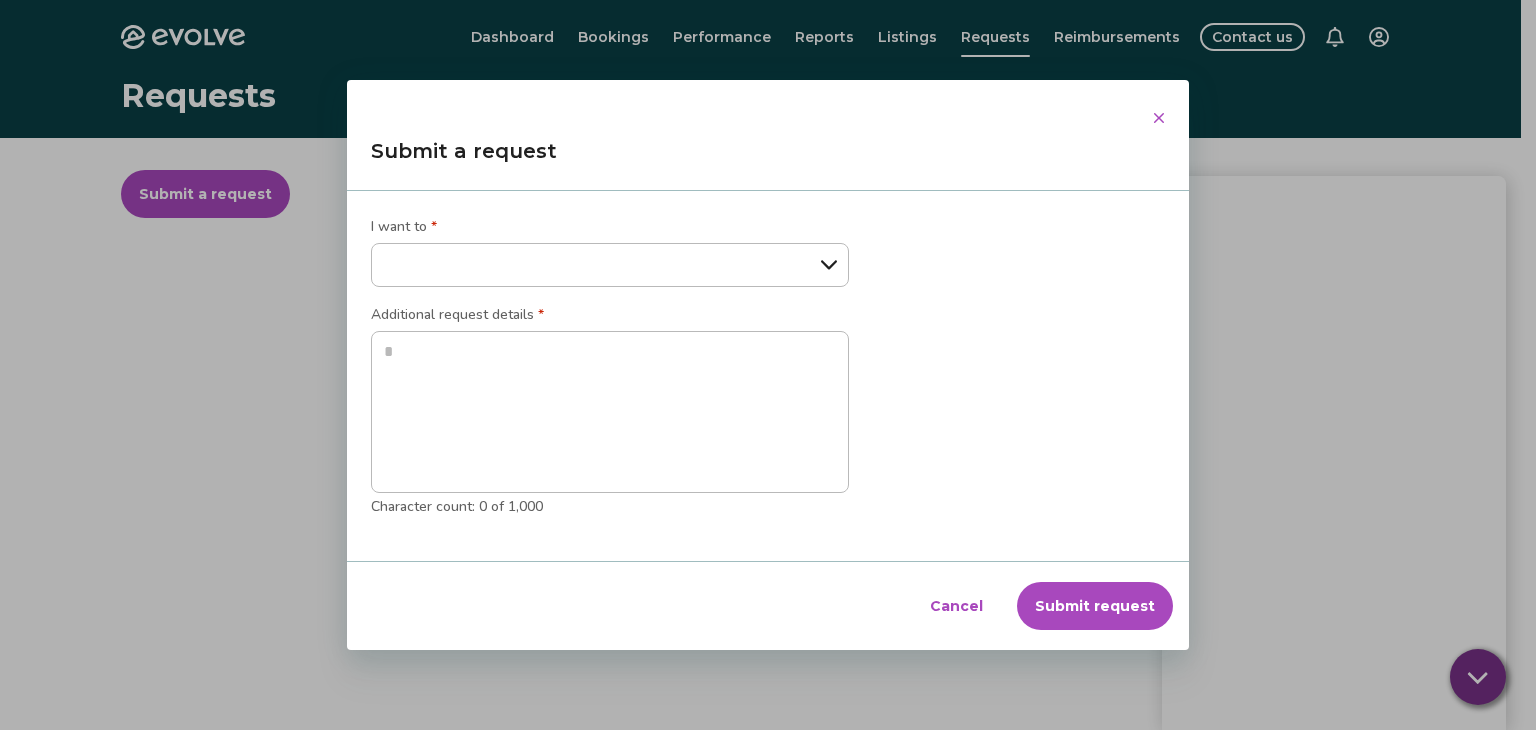 click on "**********" at bounding box center (768, 376) 